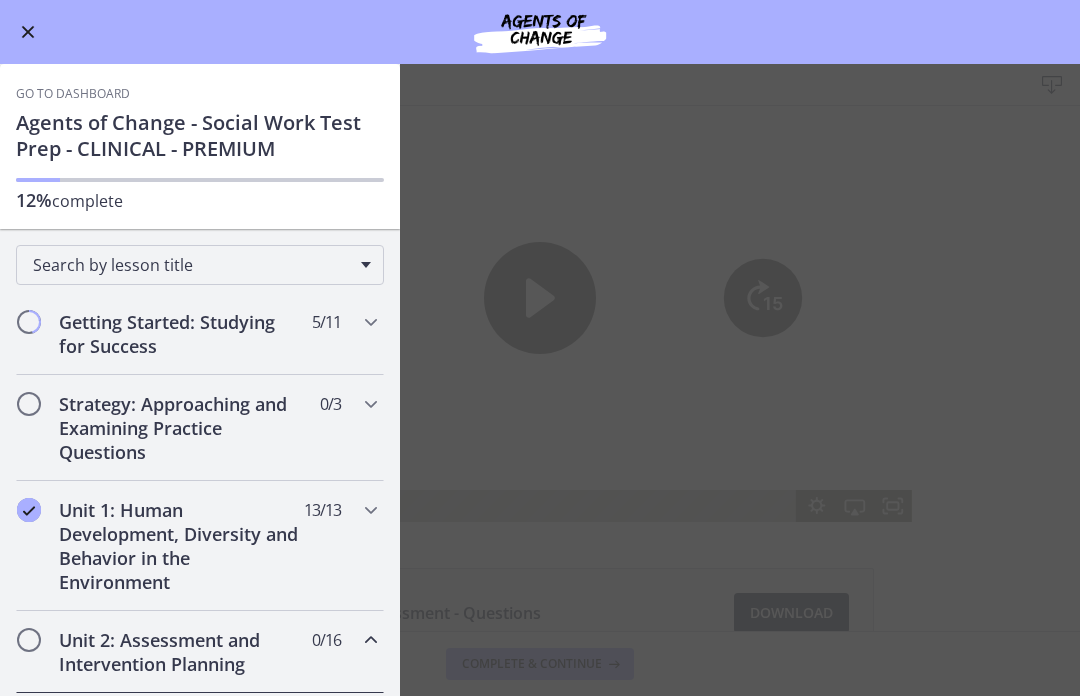 scroll, scrollTop: 0, scrollLeft: 0, axis: both 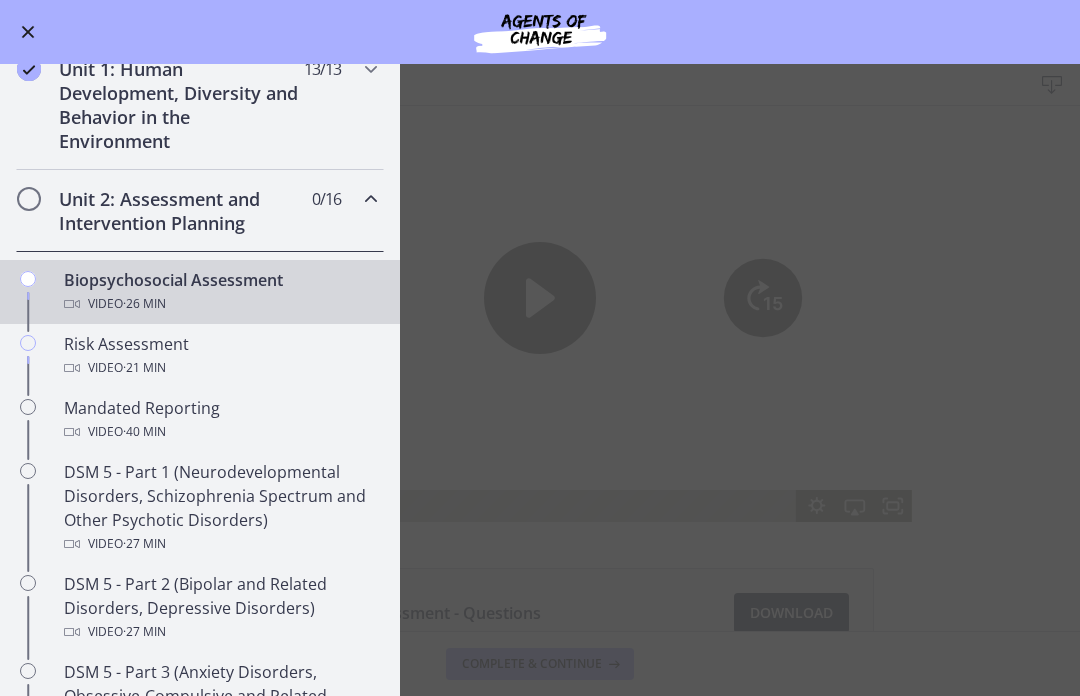 click at bounding box center [371, 199] 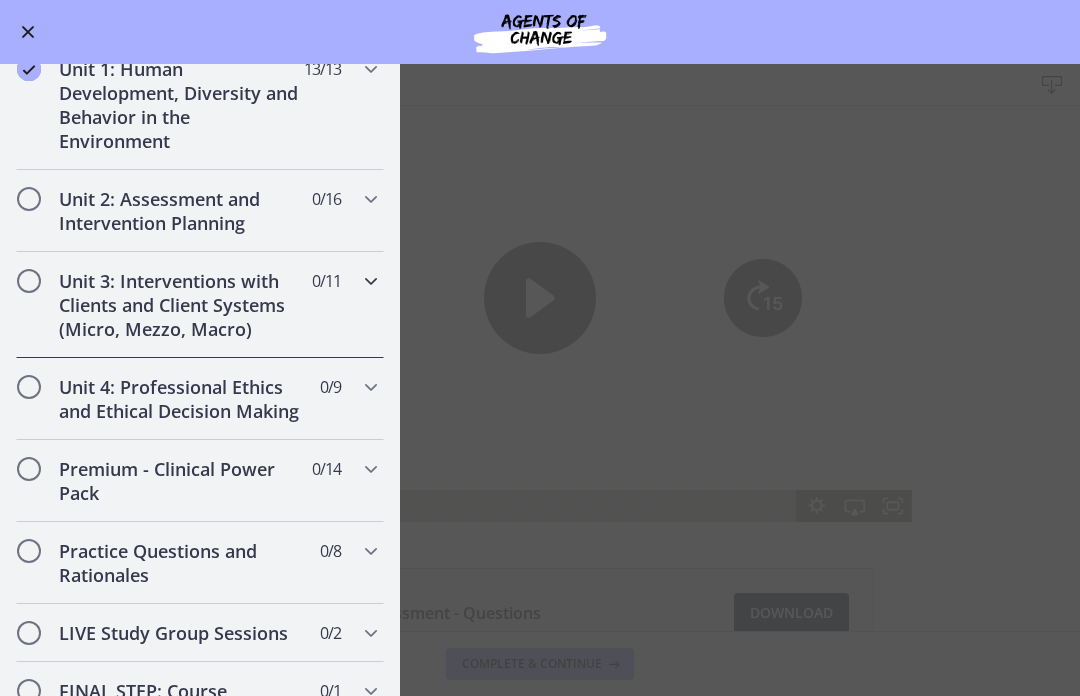 click on "Unit 3: Interventions with Clients and Client Systems (Micro, Mezzo, Macro)" at bounding box center [181, 305] 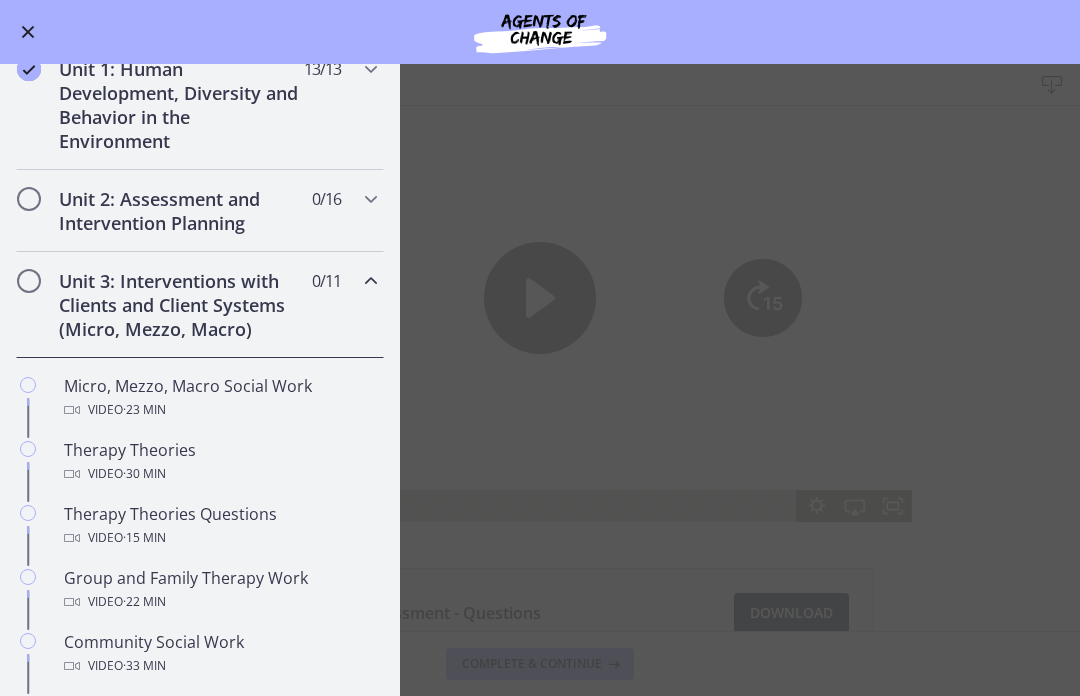 click at bounding box center (371, 281) 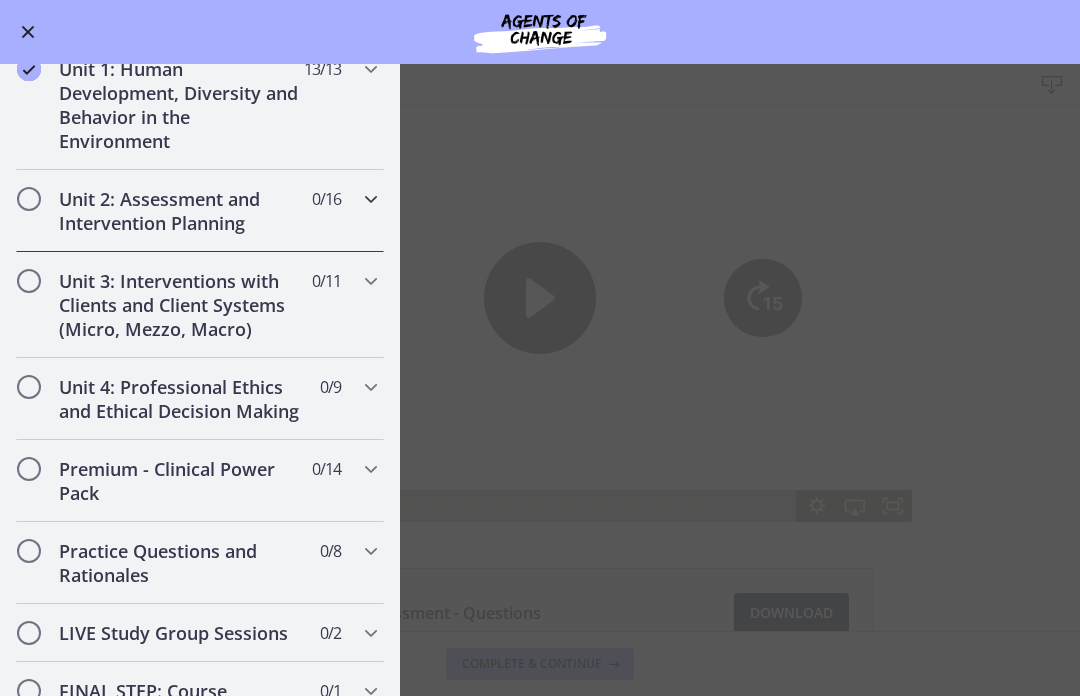 click on "Unit 2: Assessment and Intervention Planning
0  /  16
Completed" at bounding box center [200, 211] 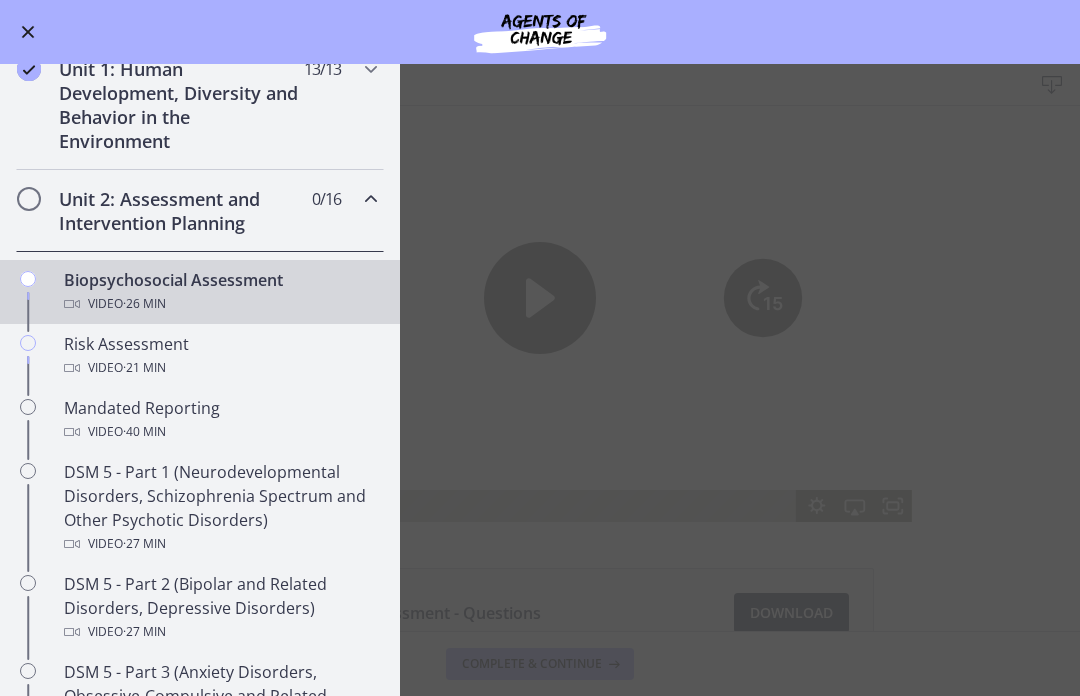 click on "Video
·  26 min" at bounding box center (220, 304) 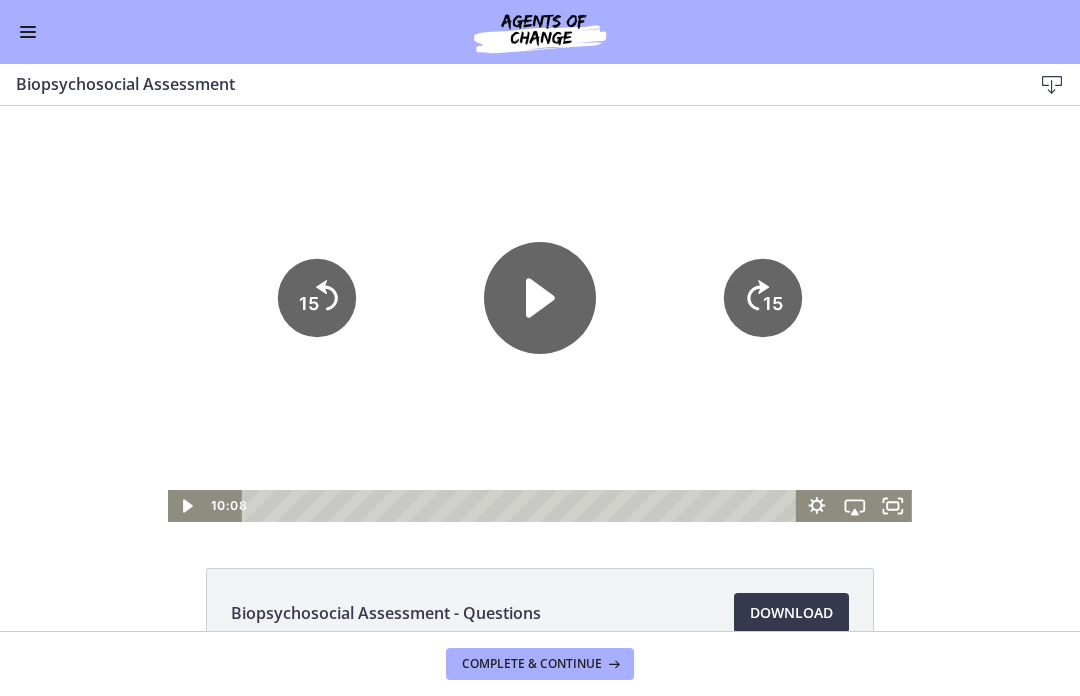 click 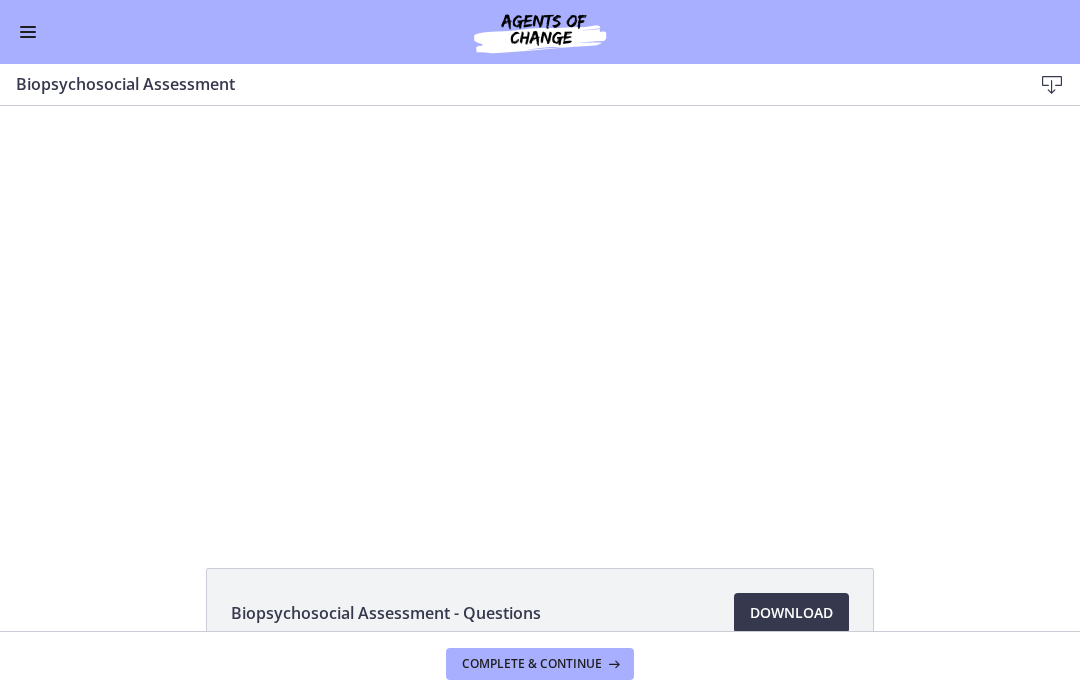 click 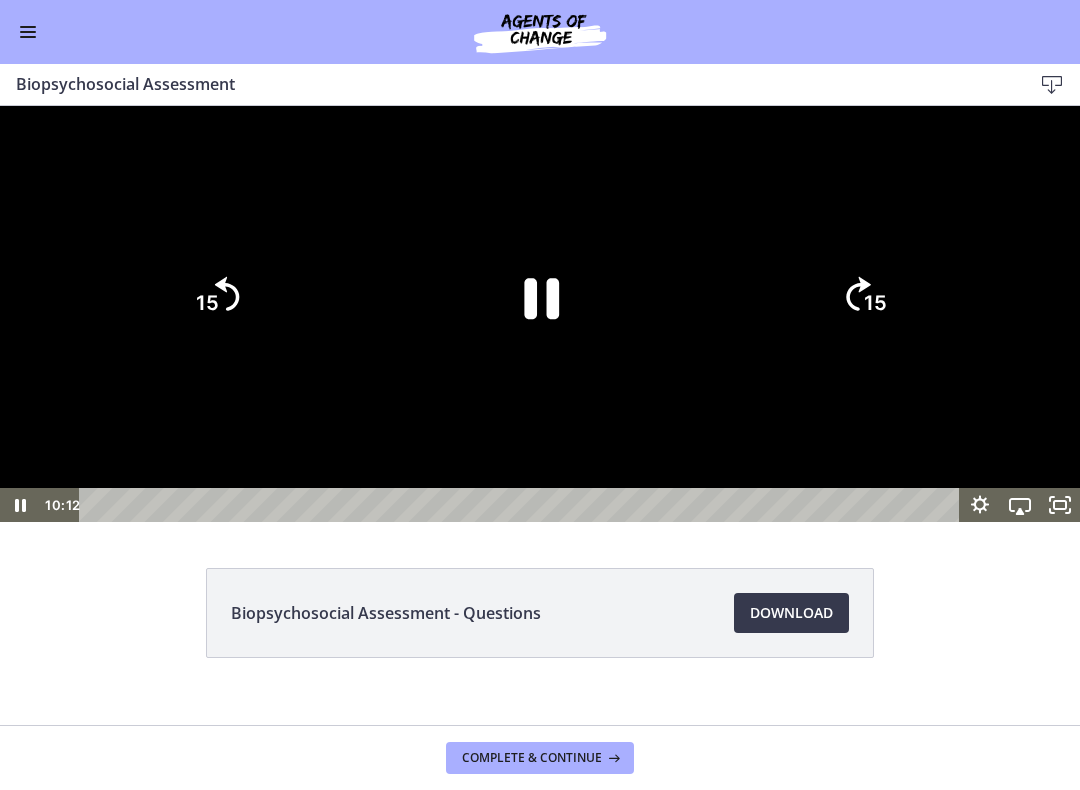 click 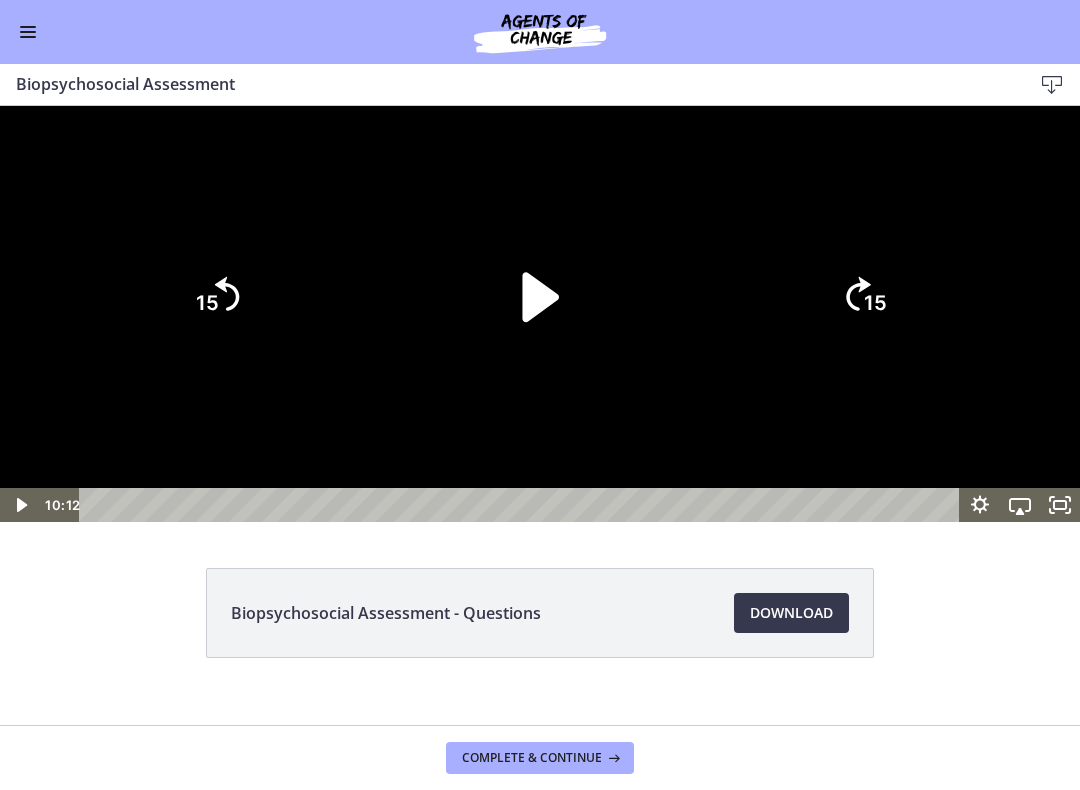 click 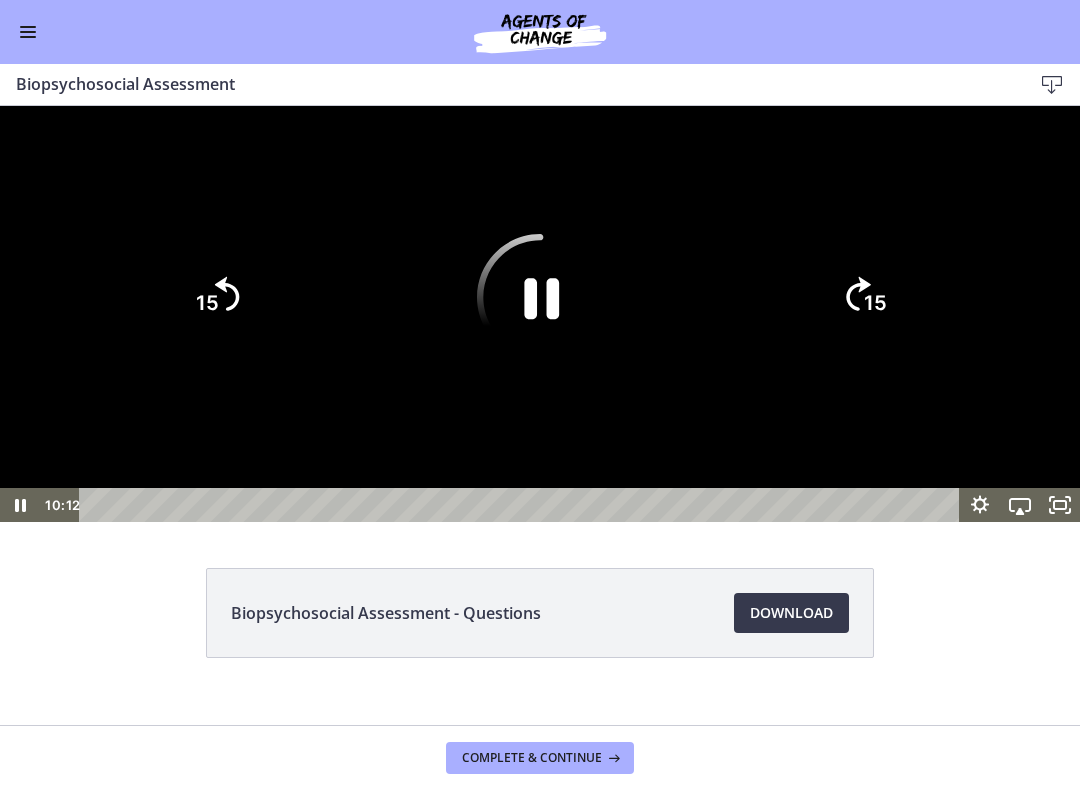 click at bounding box center (540, 314) 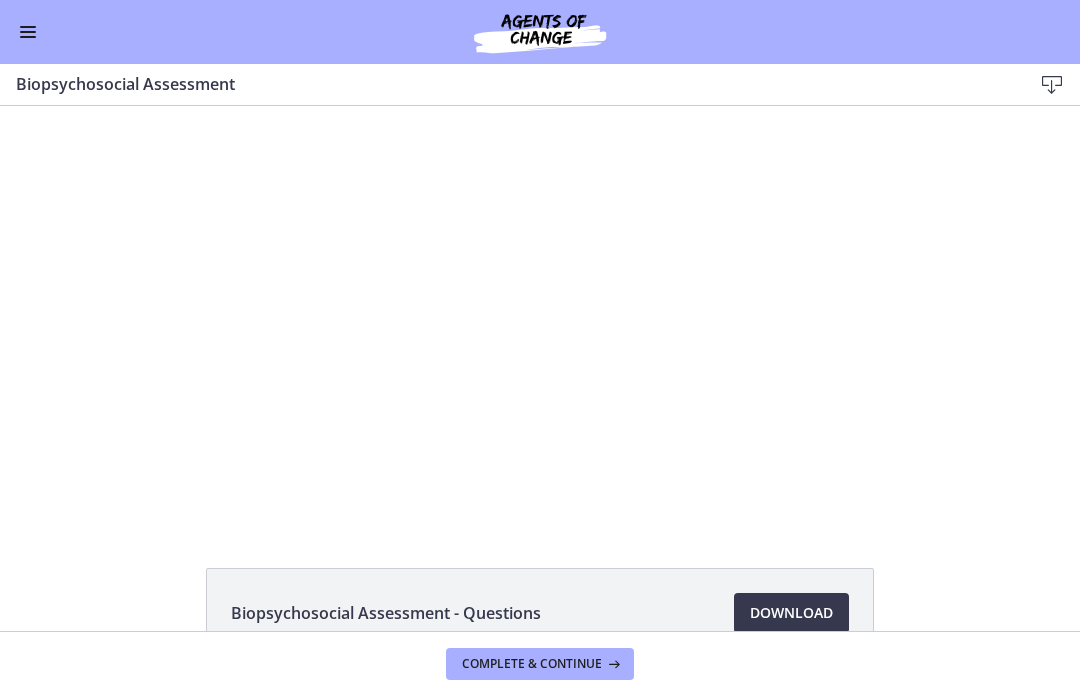 click on "Complete & continue" at bounding box center [532, 664] 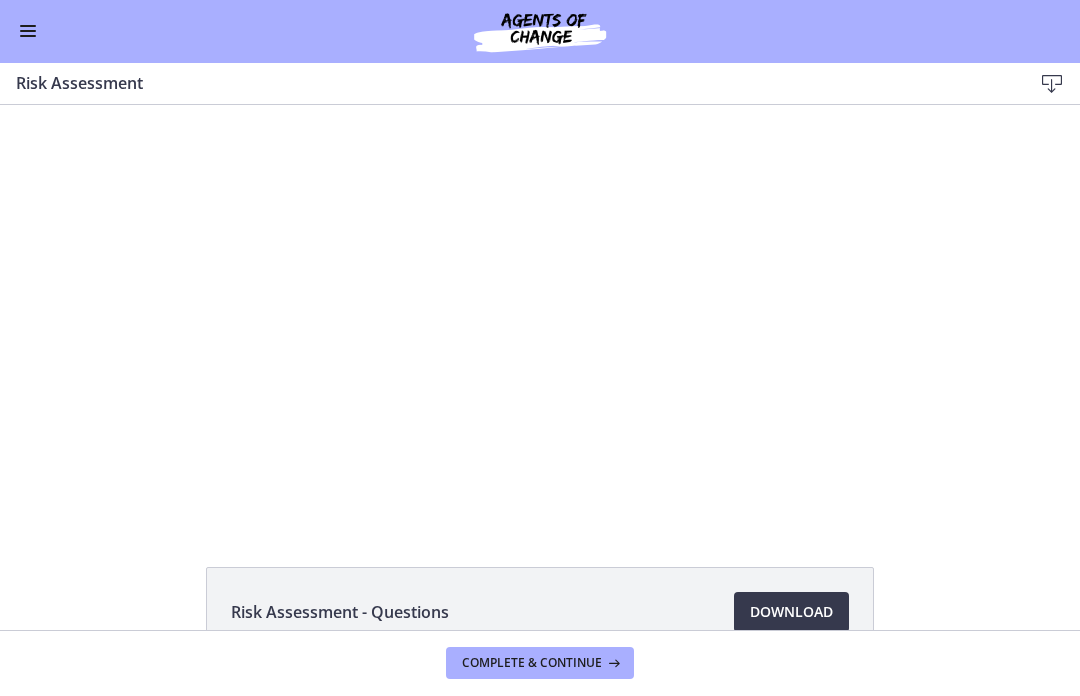 scroll, scrollTop: 0, scrollLeft: 0, axis: both 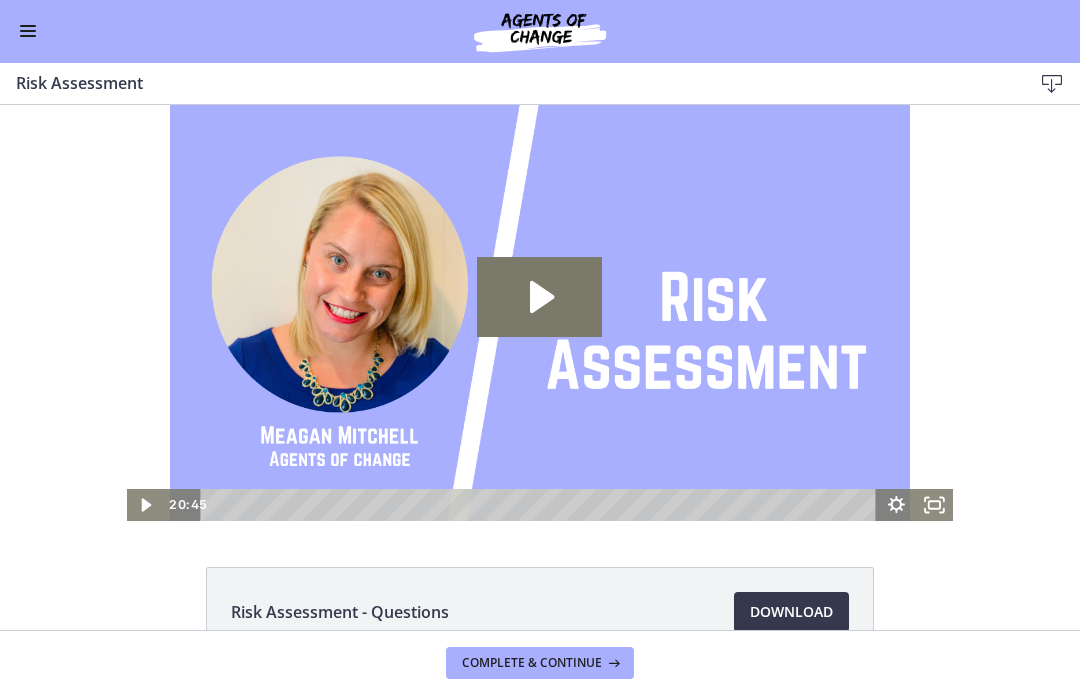 click 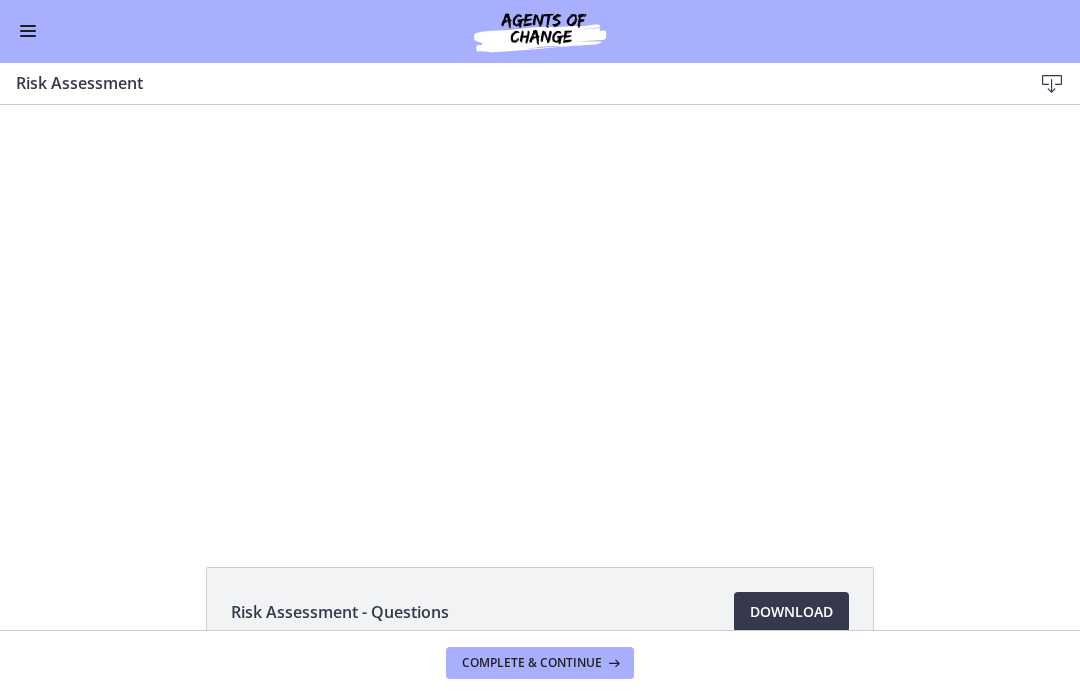 click at bounding box center [540, 313] 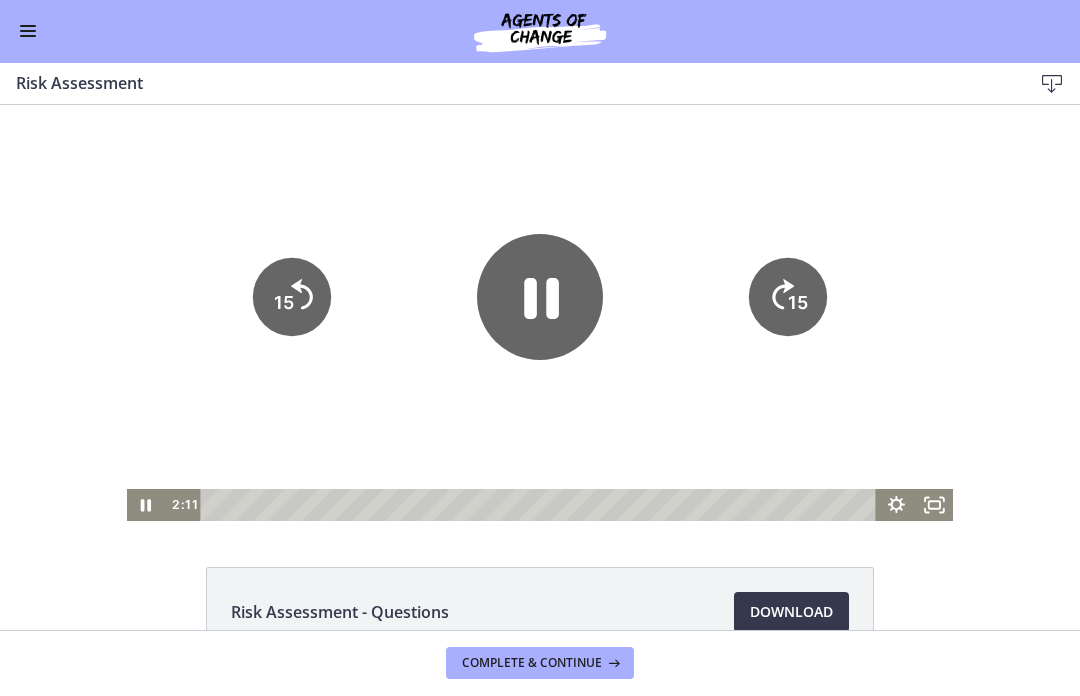 click 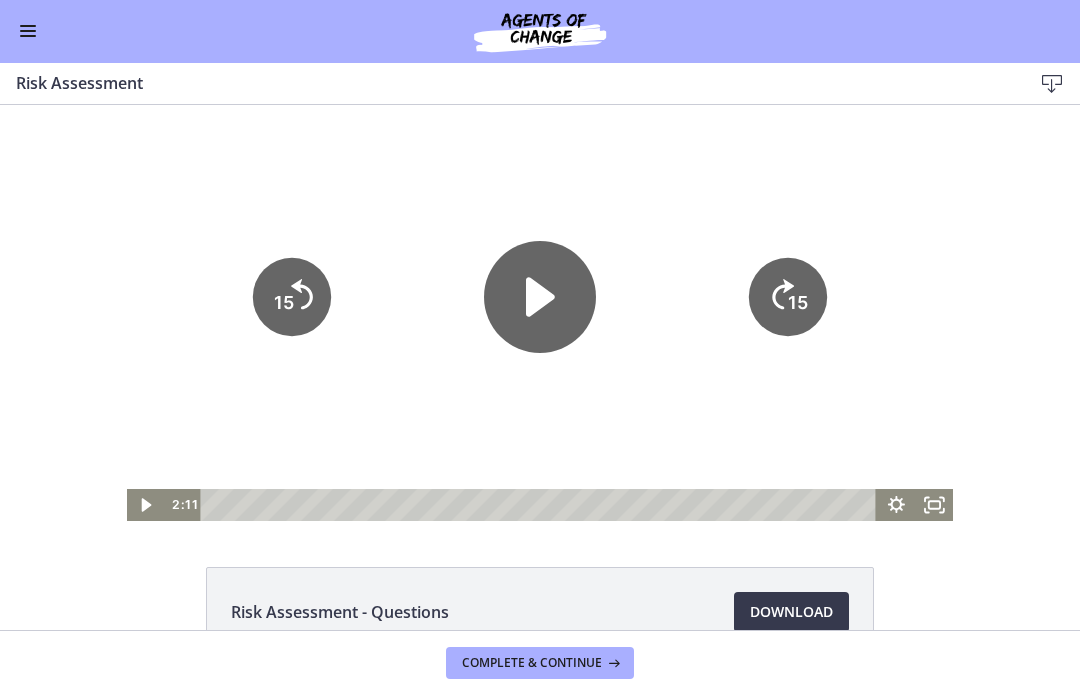 click at bounding box center [28, 32] 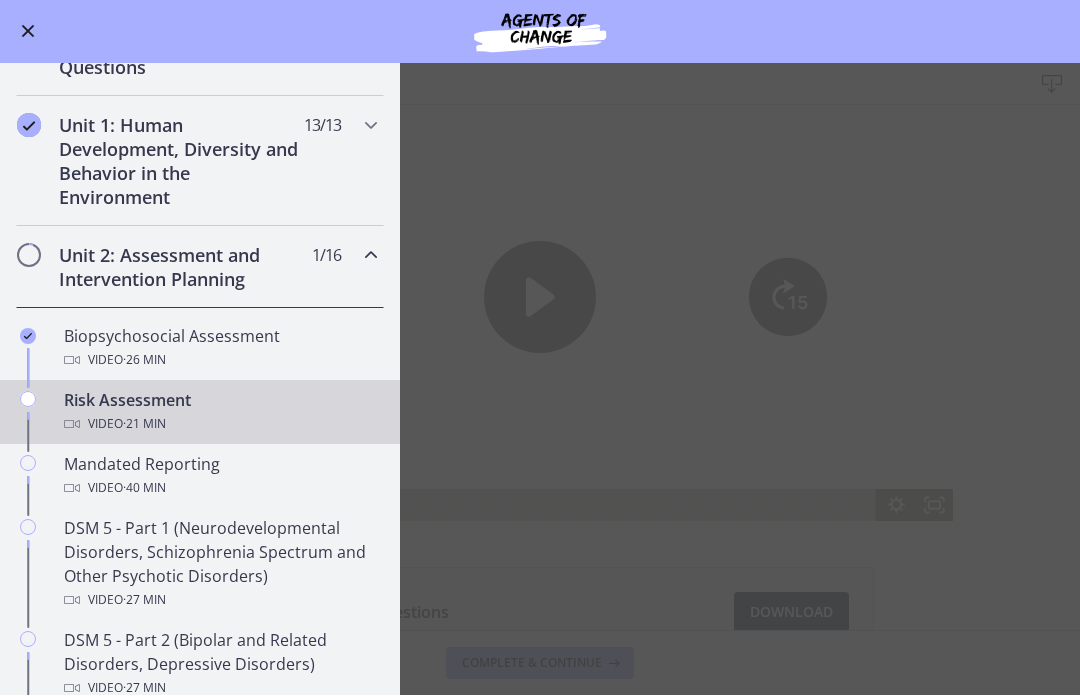 scroll, scrollTop: 383, scrollLeft: 0, axis: vertical 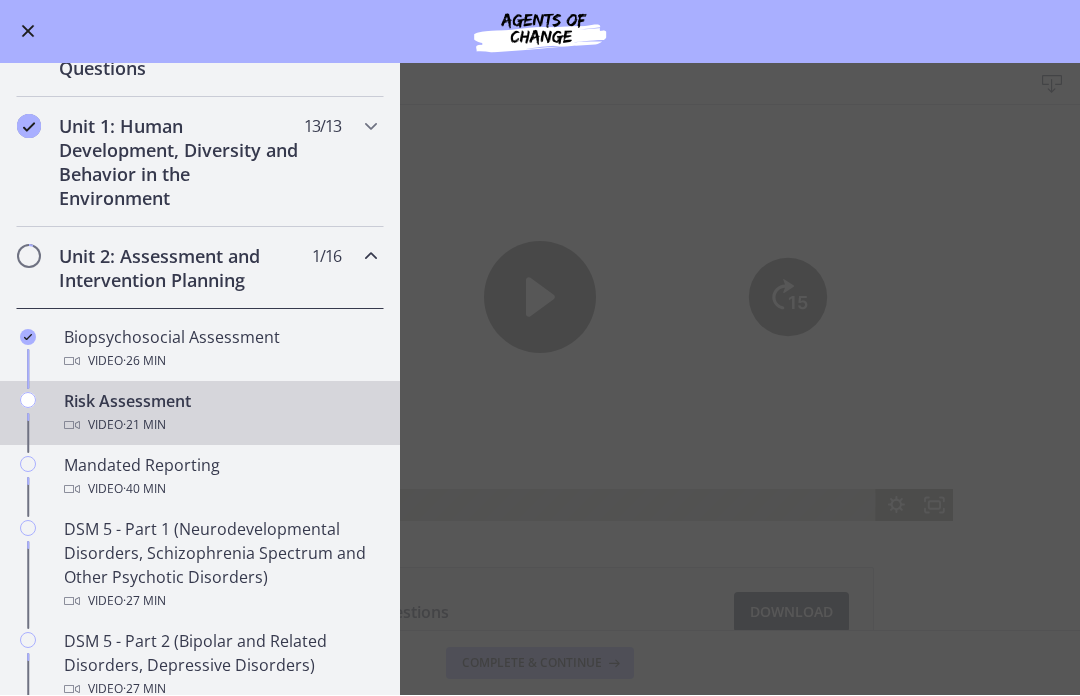click on "Mandated Reporting
Video
·  40 min" at bounding box center (200, 478) 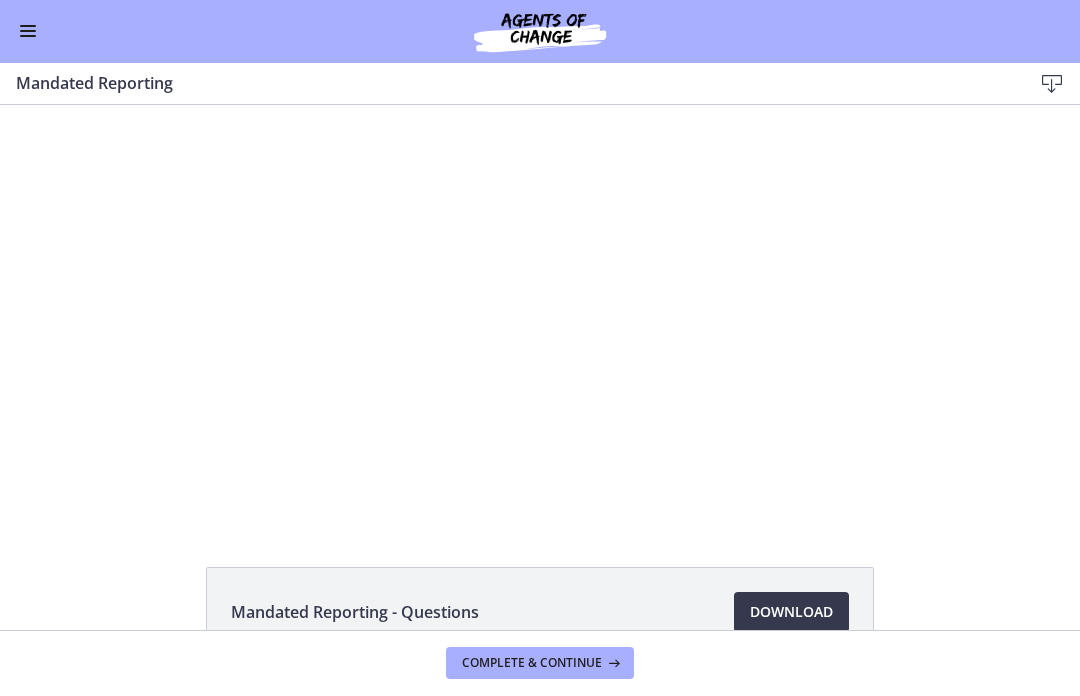 scroll, scrollTop: 0, scrollLeft: 0, axis: both 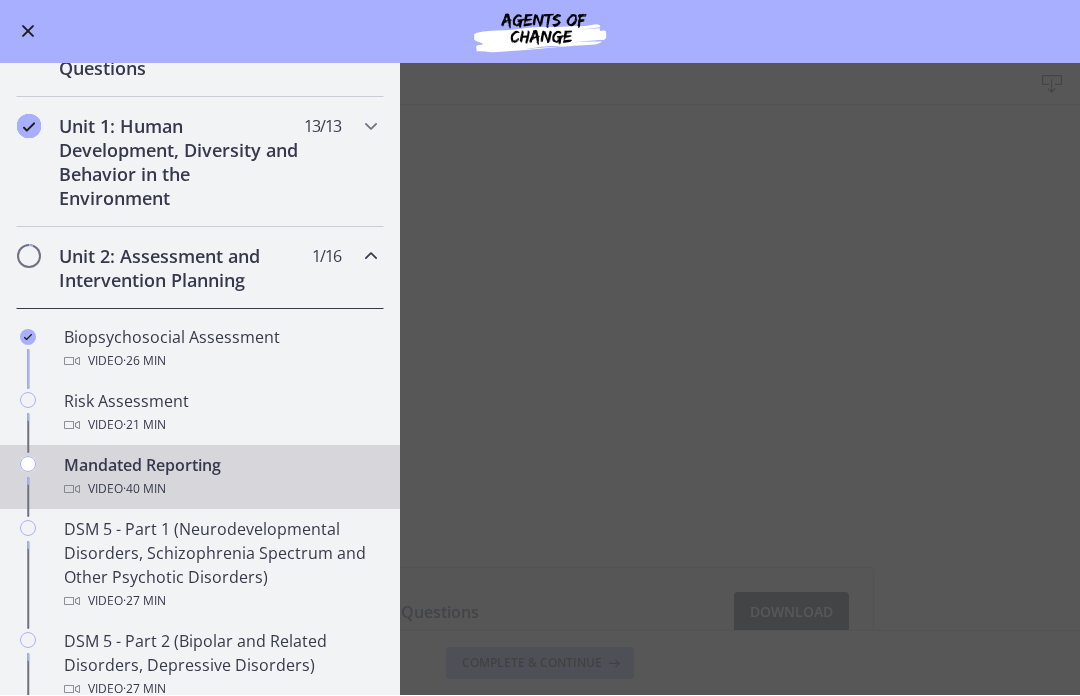 click on "Risk Assessment
Video
·  21 min" at bounding box center (220, 414) 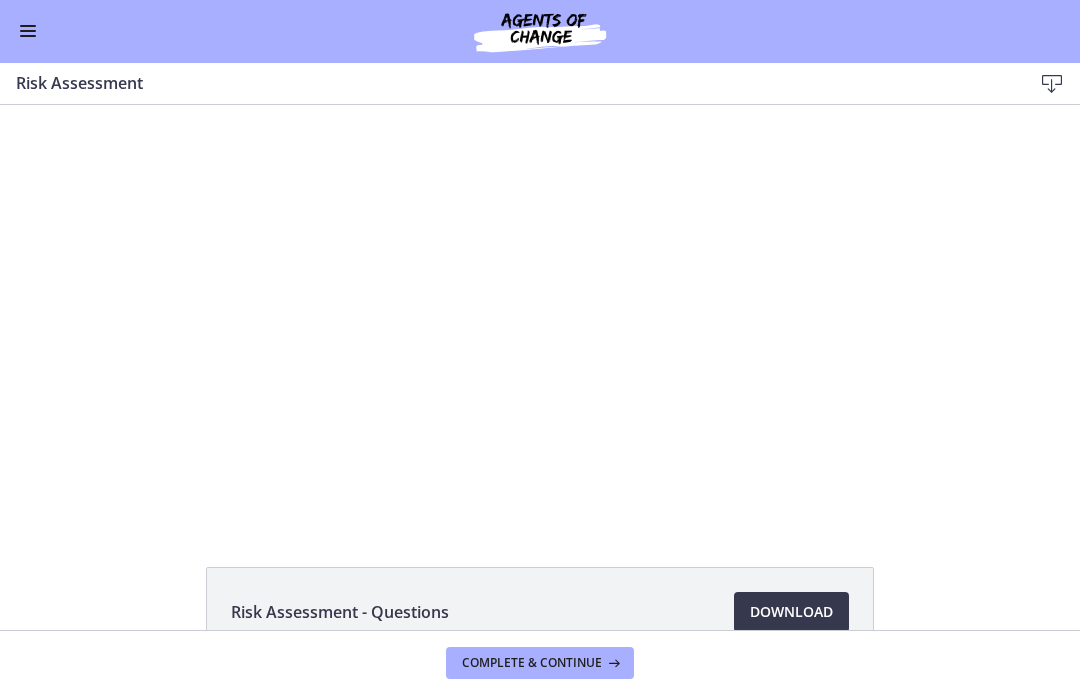 scroll, scrollTop: 0, scrollLeft: 0, axis: both 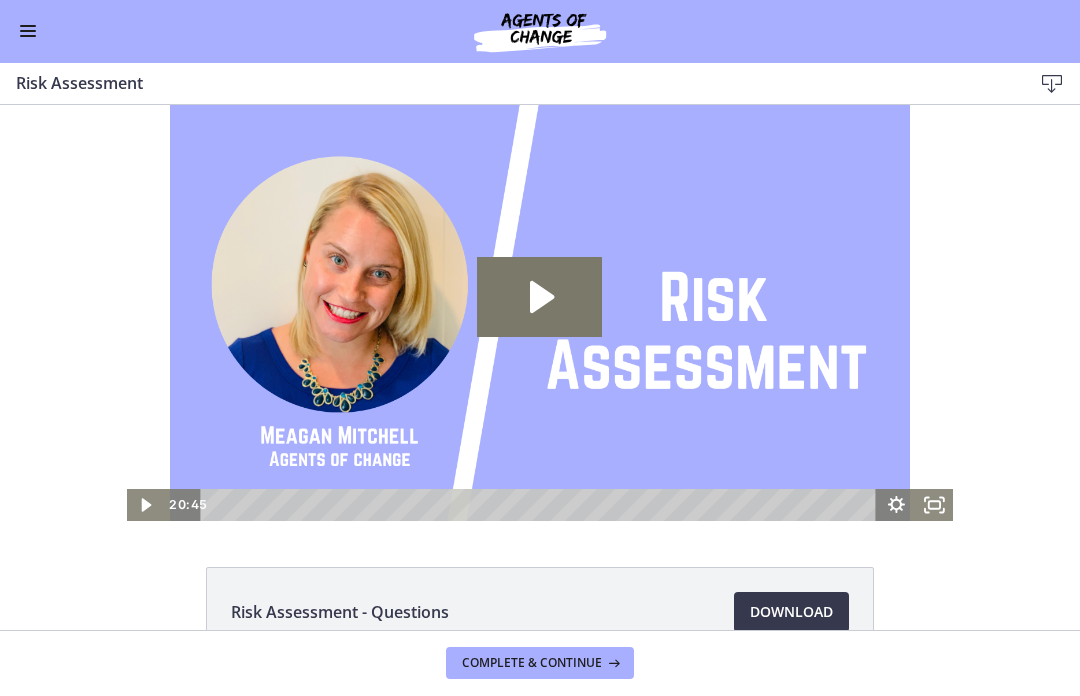 click 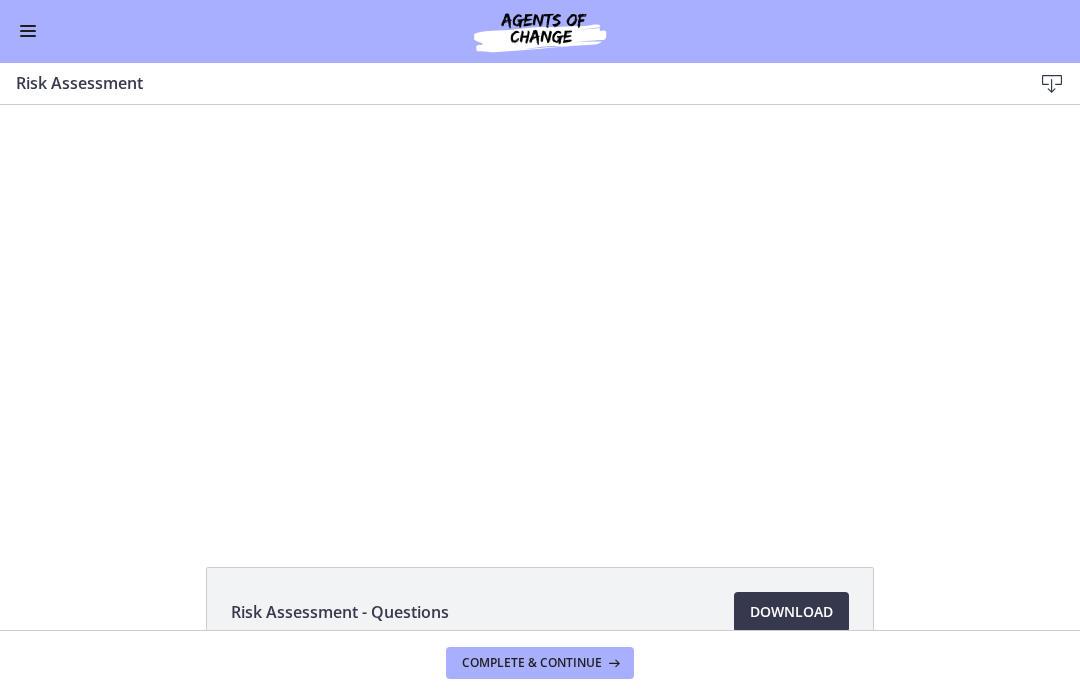 click on "Complete & continue" at bounding box center [532, 664] 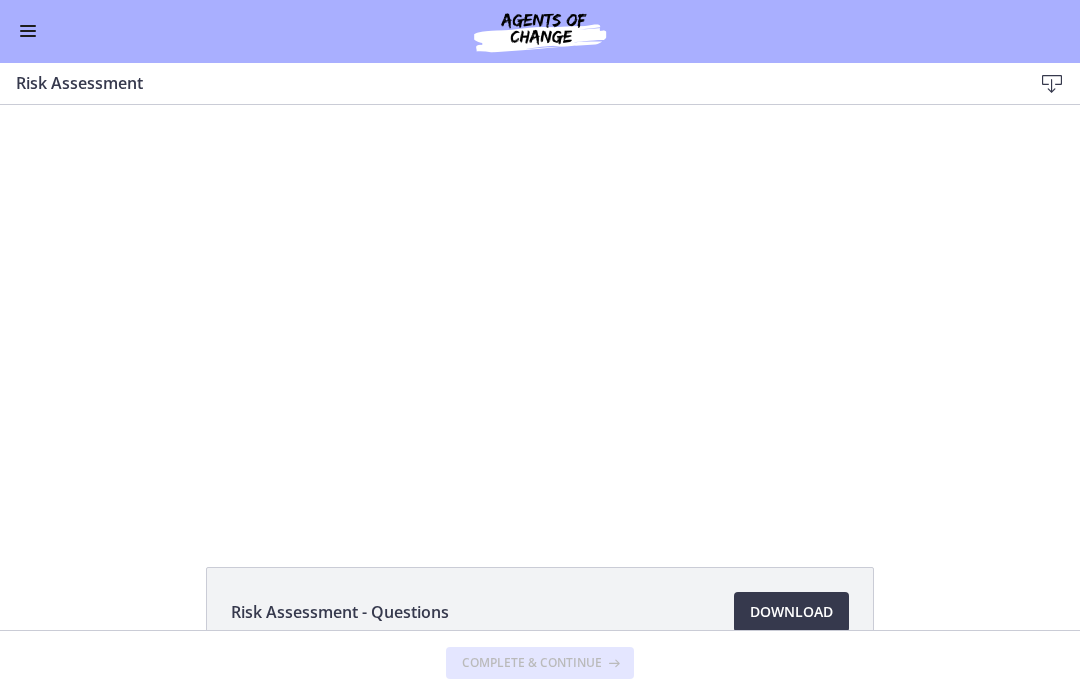 click at bounding box center [540, 313] 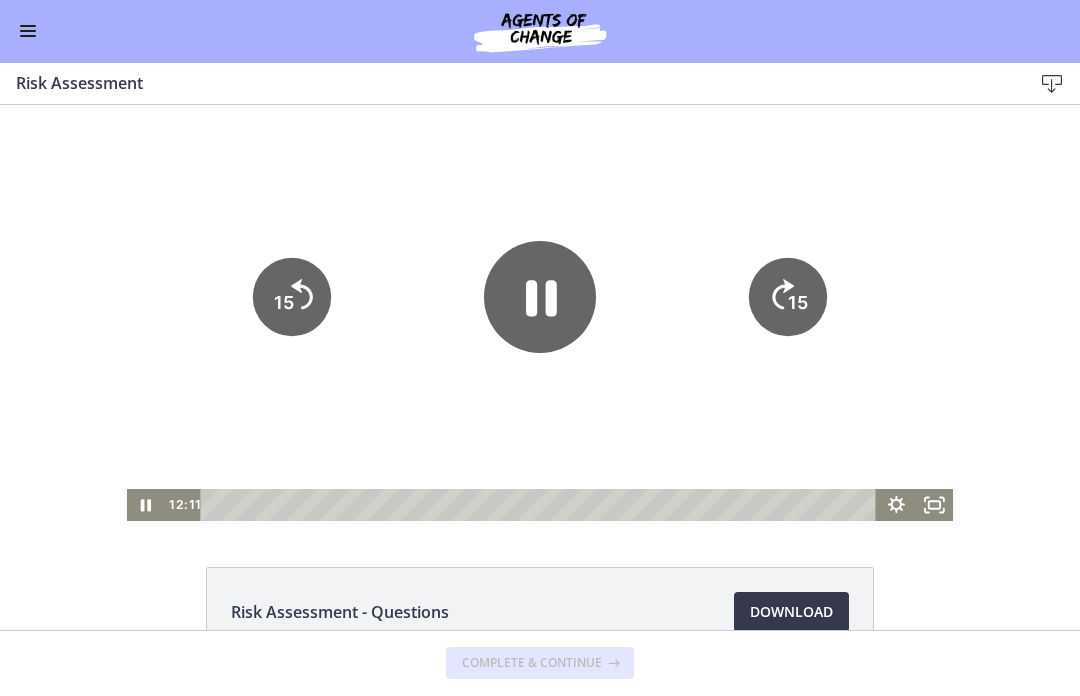 click 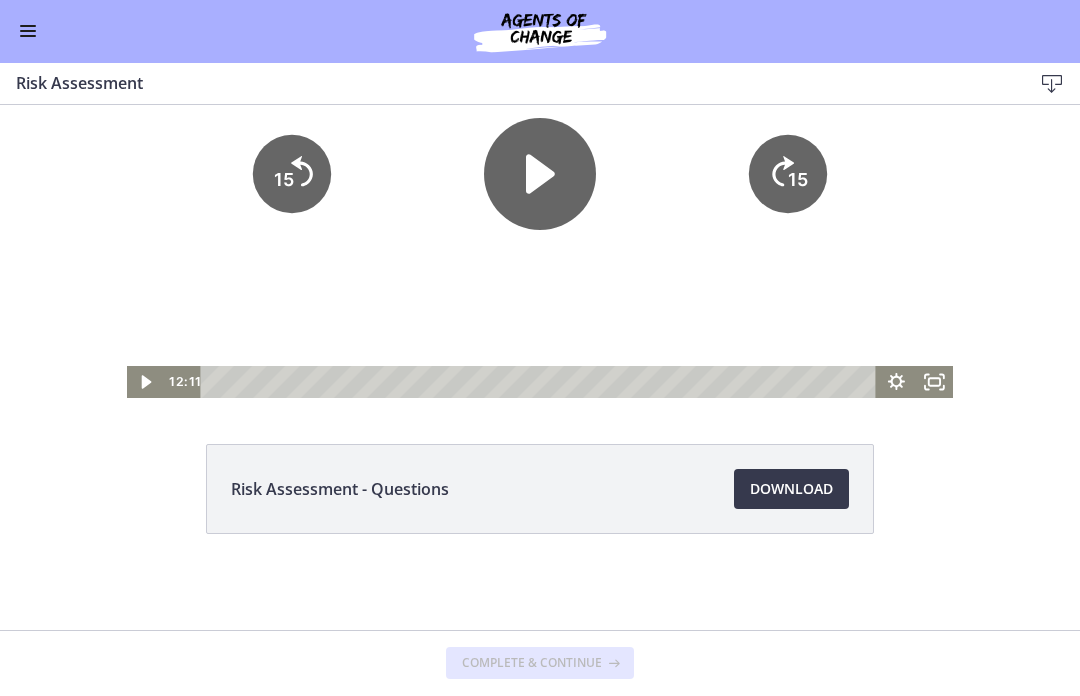 click on "Tap for sound
@keyframes VOLUME_SMALL_WAVE_FLASH {
0% { opacity: 0; }
33% { opacity: 1; }
66% { opacity: 1; }
100% { opacity: 0; }
}
@keyframes VOLUME_LARGE_WAVE_FLASH {
0% { opacity: 0; }
33% { opacity: 1; }
66% { opacity: 1; }
100% { opacity: 0; }
}
.volume__small-wave {
animation: VOLUME_SMALL_WAVE_FLASH 2s infinite;
opacity: 0;
}
.volume__large-wave {
animation: VOLUME_LARGE_WAVE_FLASH 2s infinite .3s;
opacity: 0;
}
15 15 12:11" at bounding box center [540, 190] 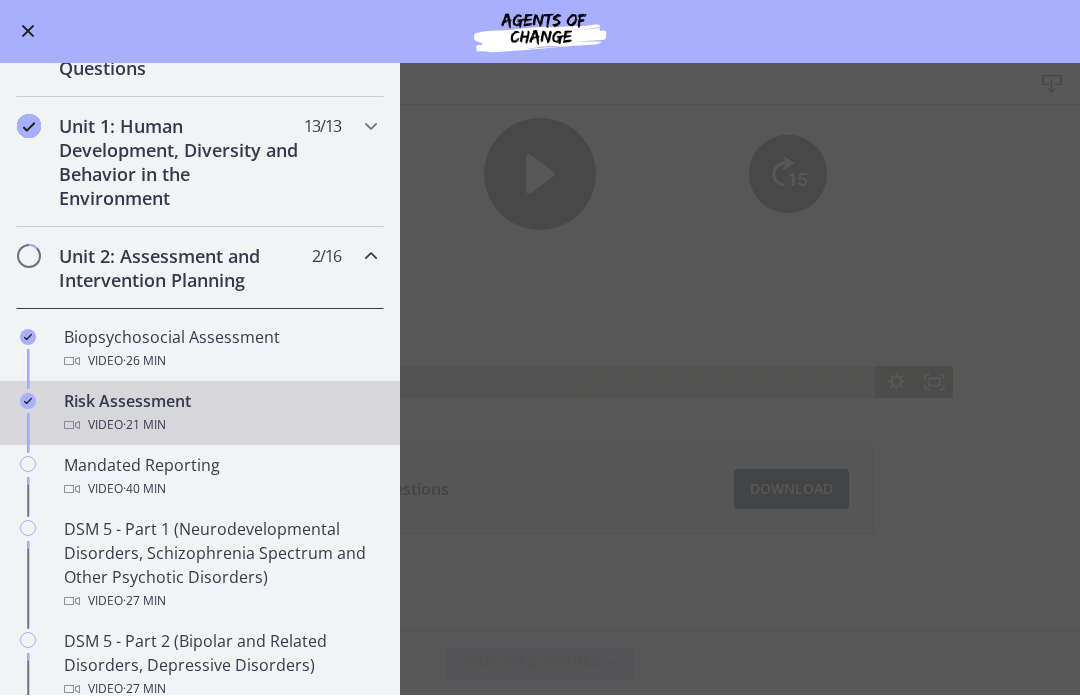 click on "Video
·  40 min" at bounding box center [220, 490] 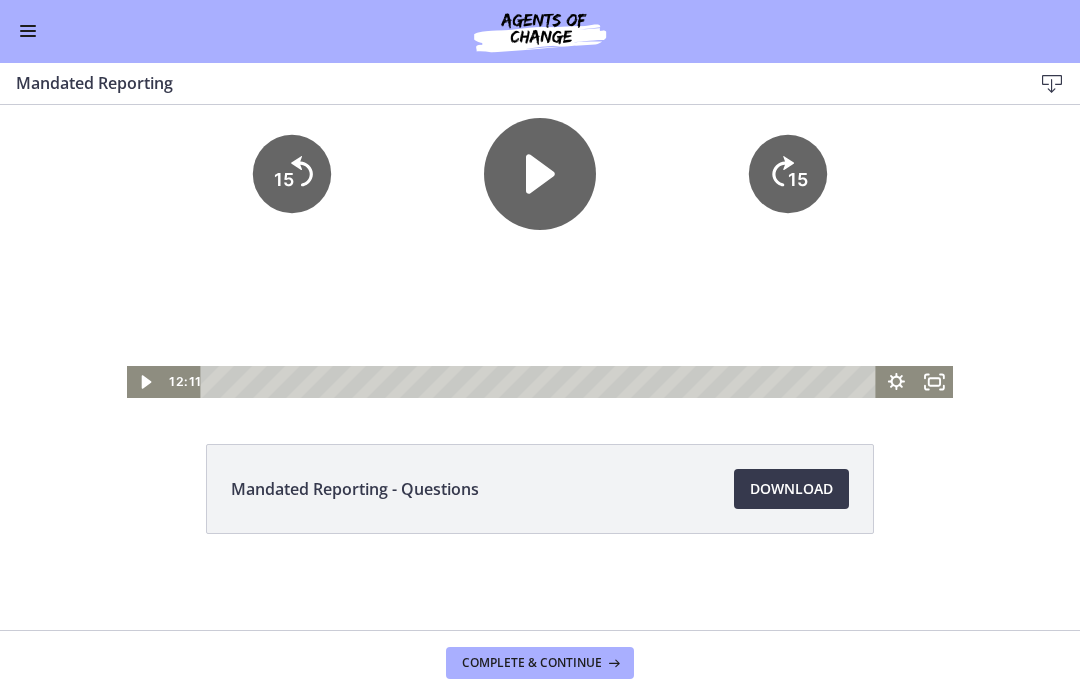 scroll, scrollTop: 0, scrollLeft: 0, axis: both 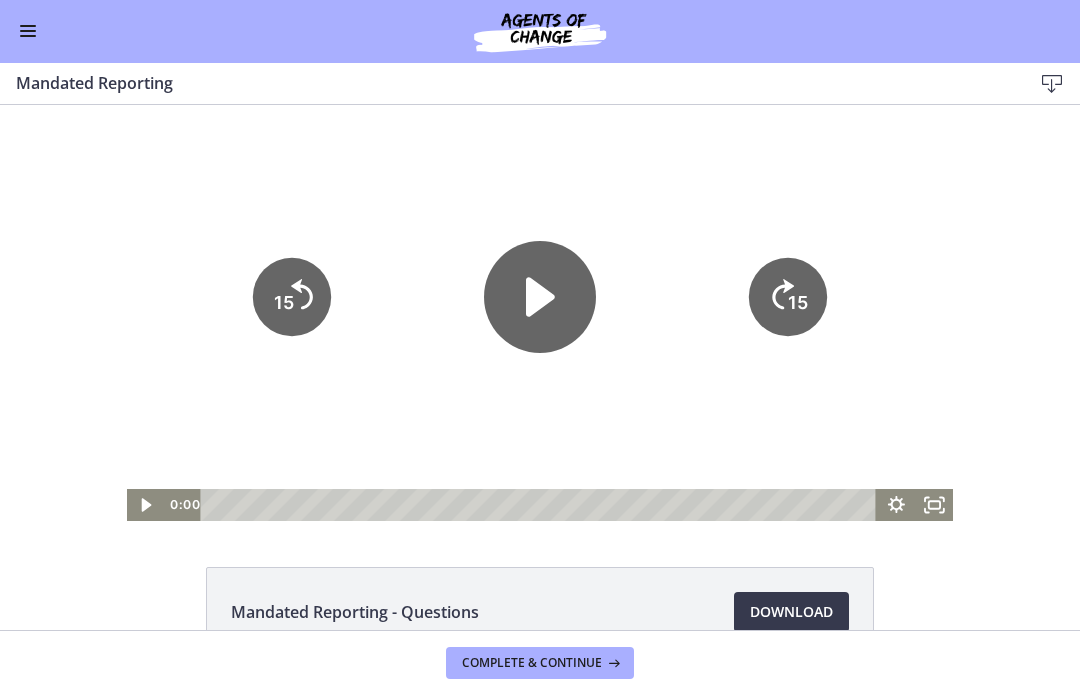 click 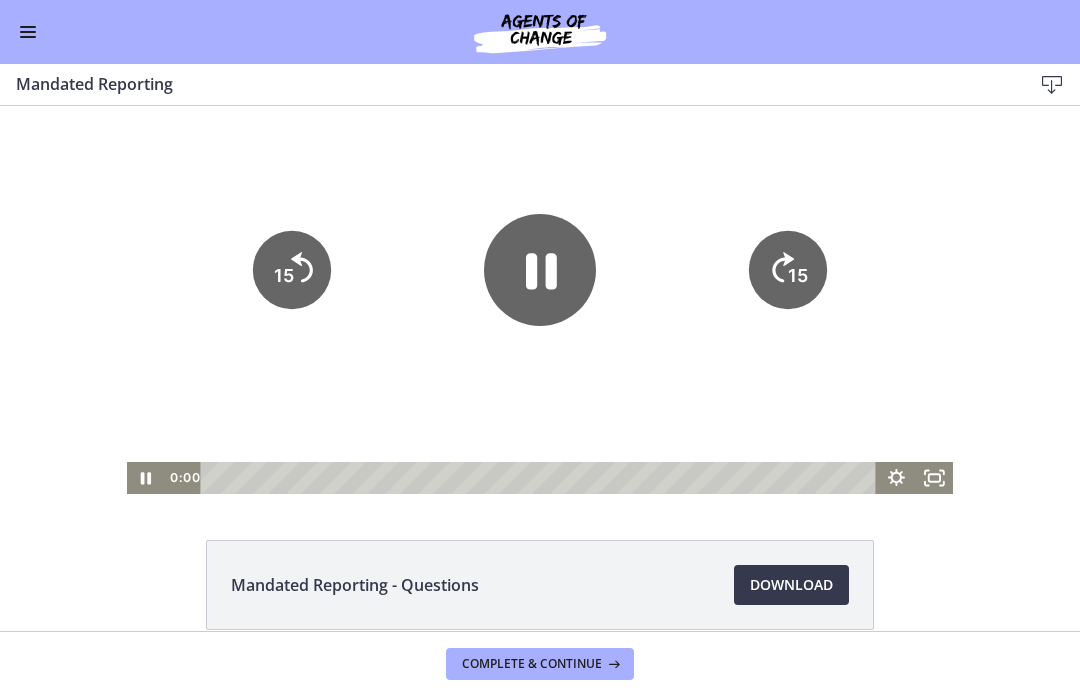 scroll, scrollTop: 0, scrollLeft: 0, axis: both 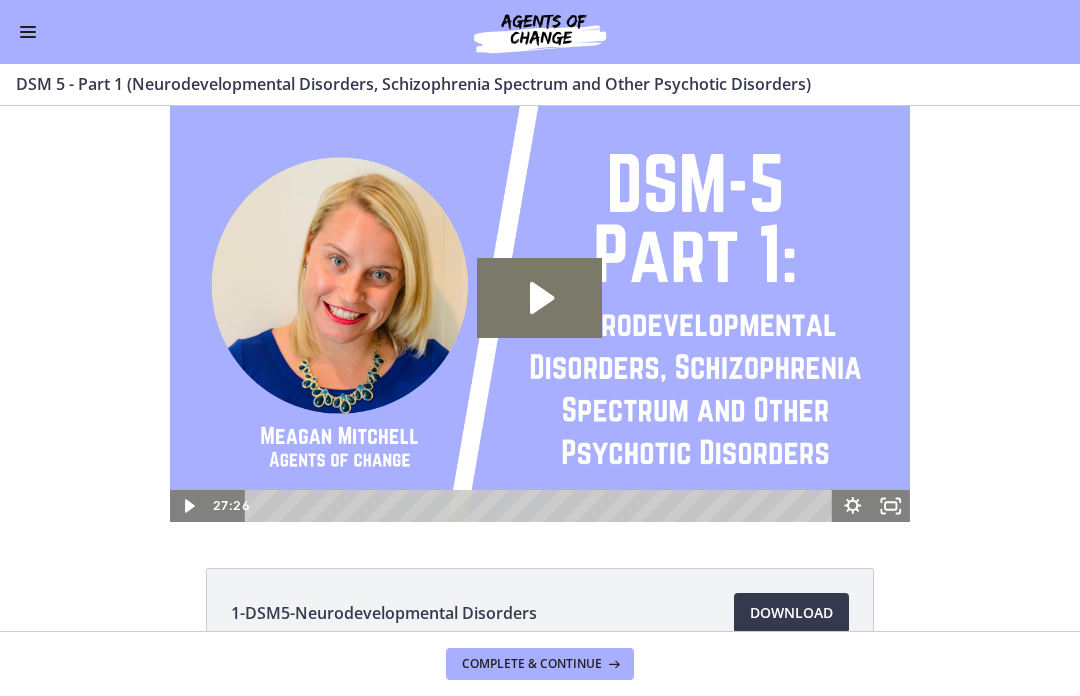 click at bounding box center (28, 32) 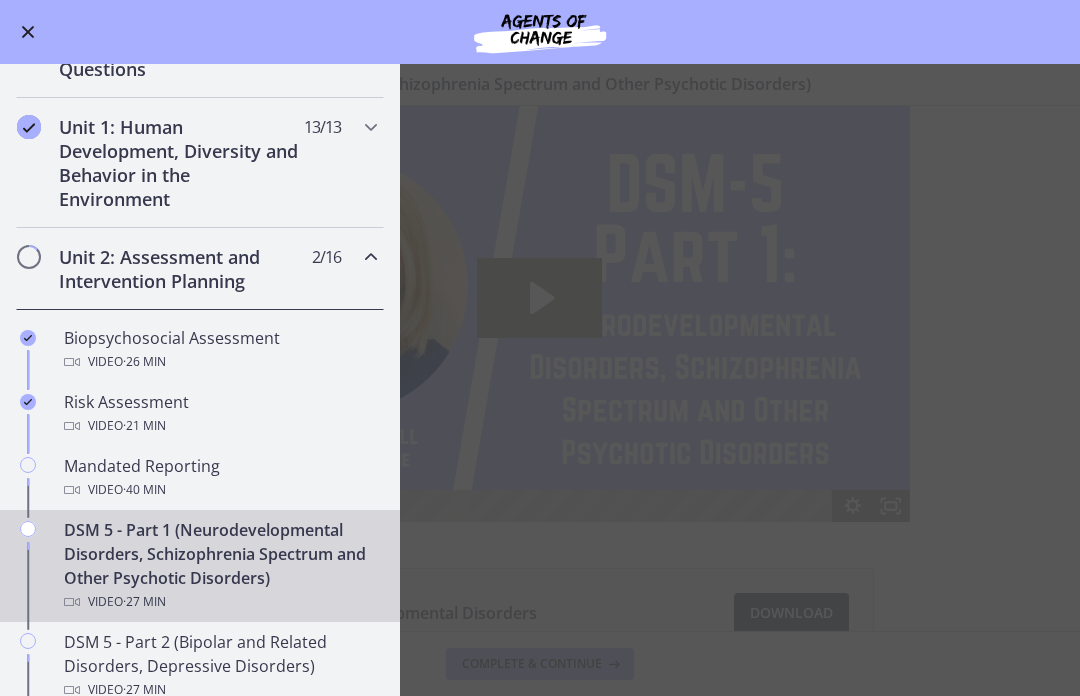 click on "·  40 min" at bounding box center [144, 490] 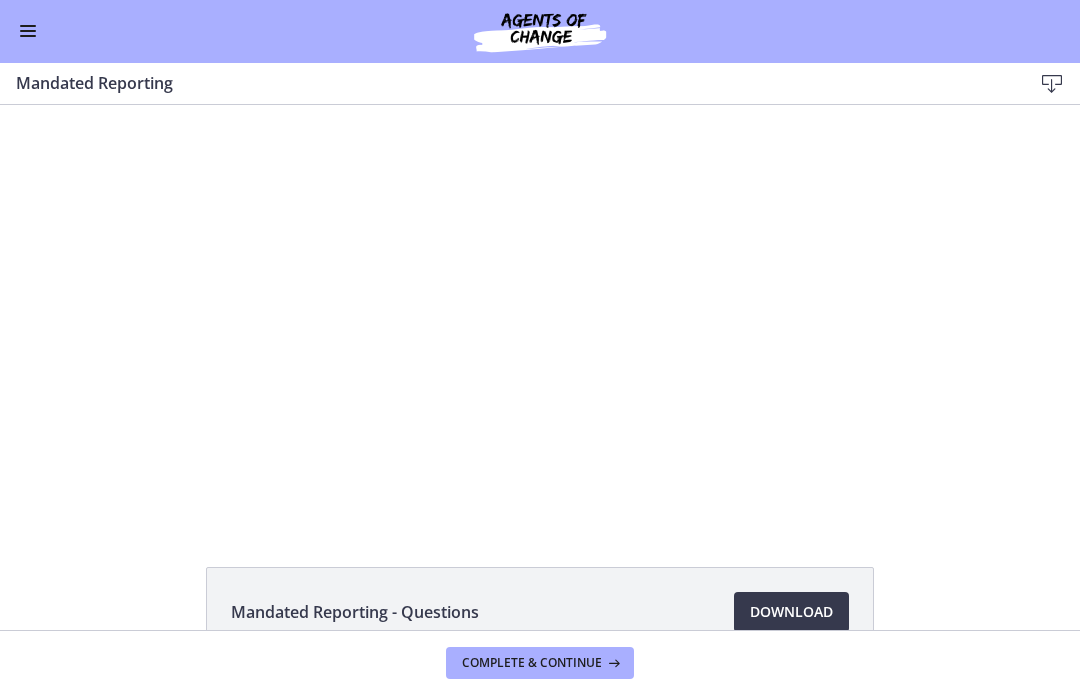 scroll, scrollTop: 0, scrollLeft: 0, axis: both 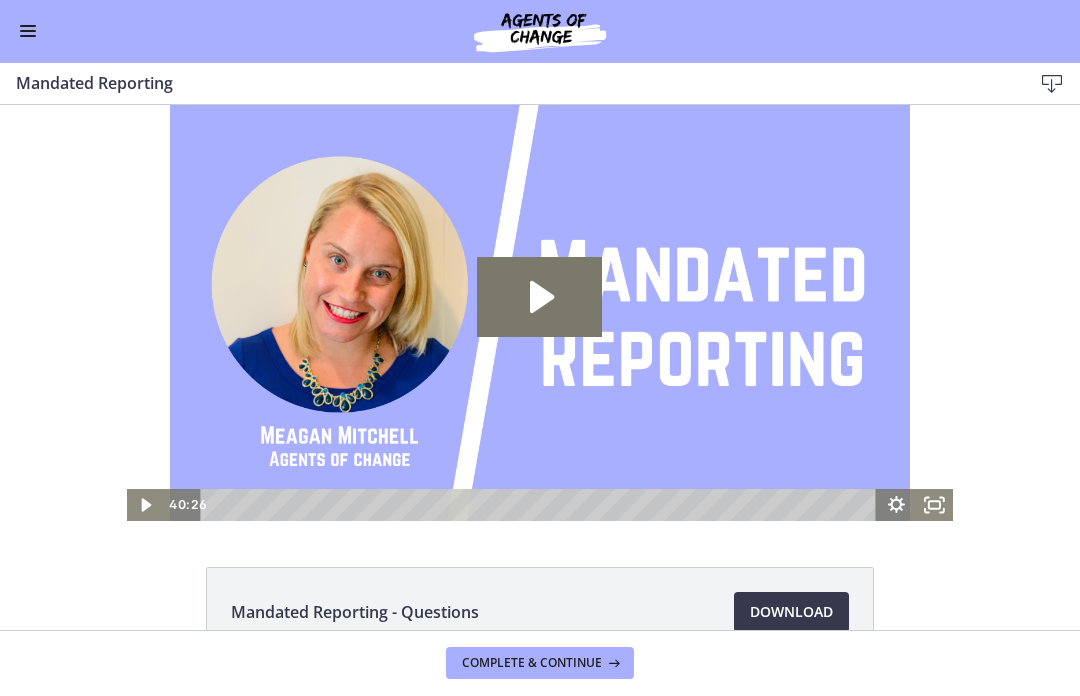 click 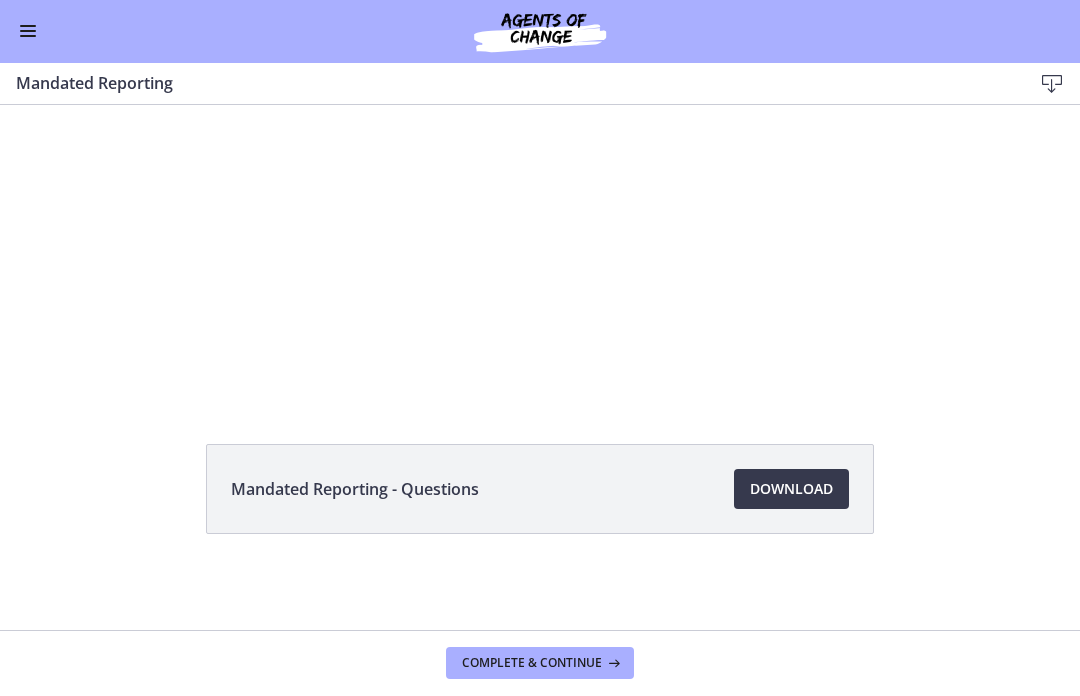 scroll, scrollTop: 123, scrollLeft: 0, axis: vertical 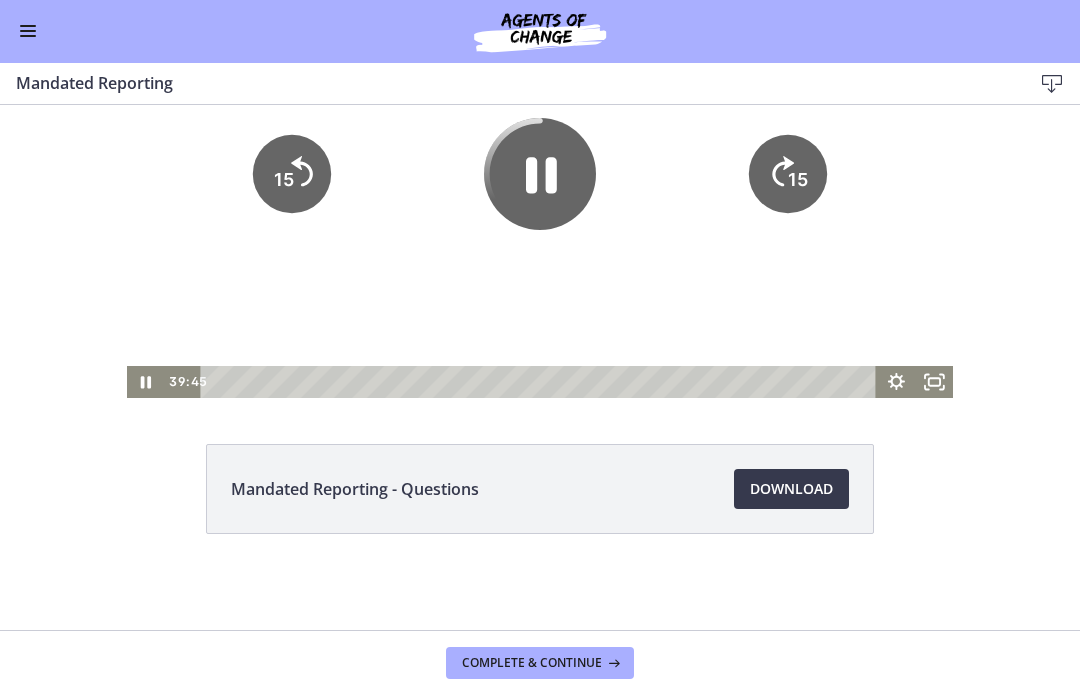 click 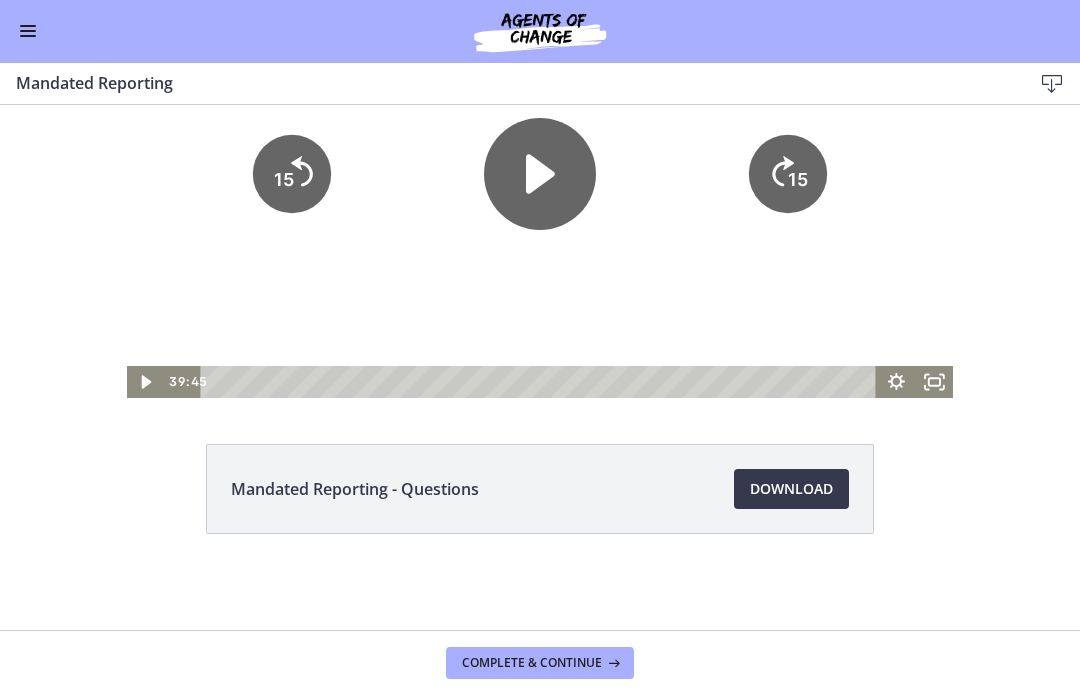 click 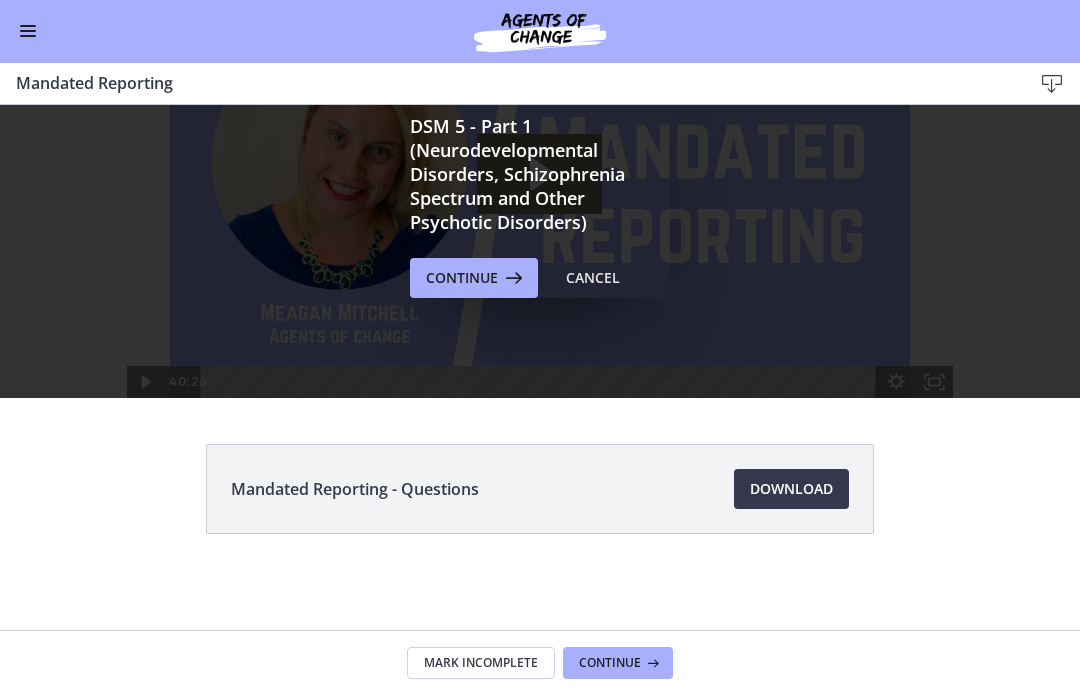 scroll, scrollTop: 0, scrollLeft: 0, axis: both 